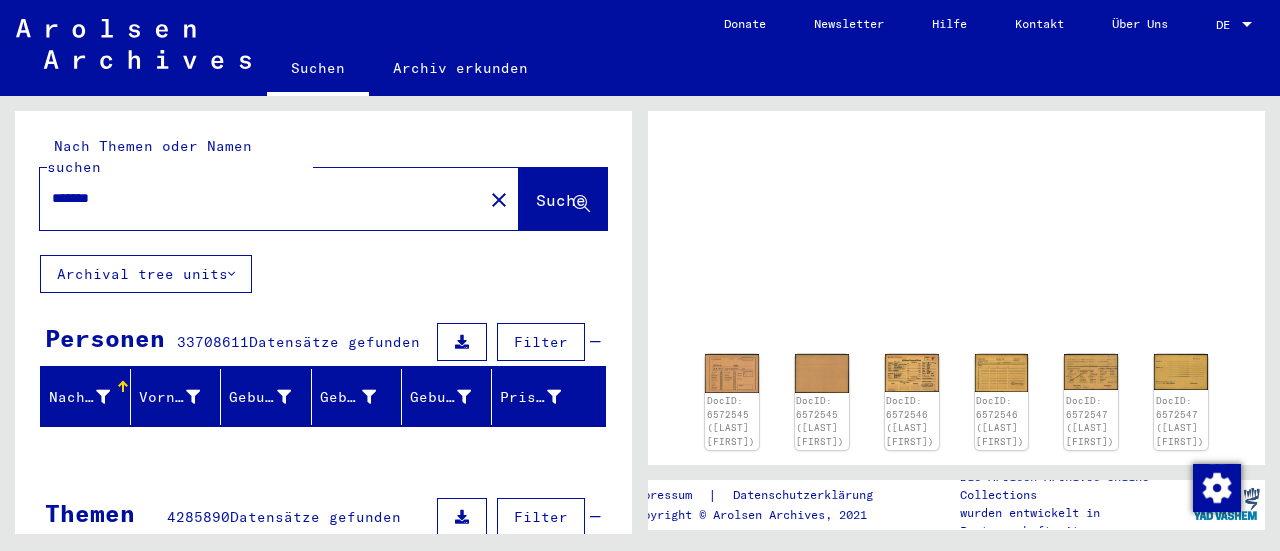 scroll, scrollTop: 0, scrollLeft: 0, axis: both 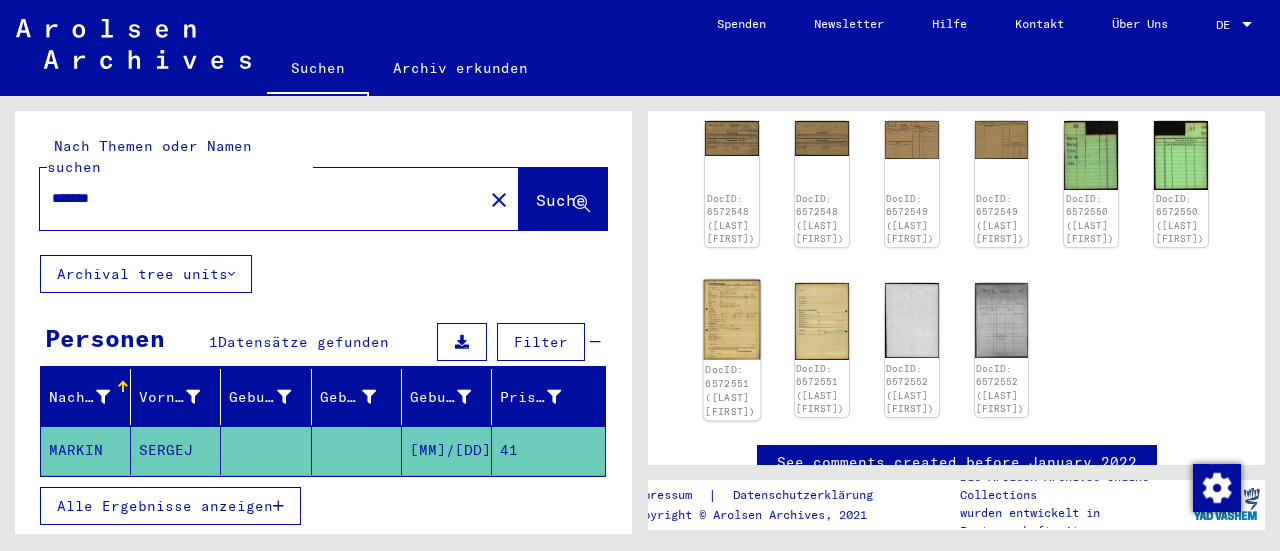 click on "DocID: 6572551 ([LAST] [FIRST])" 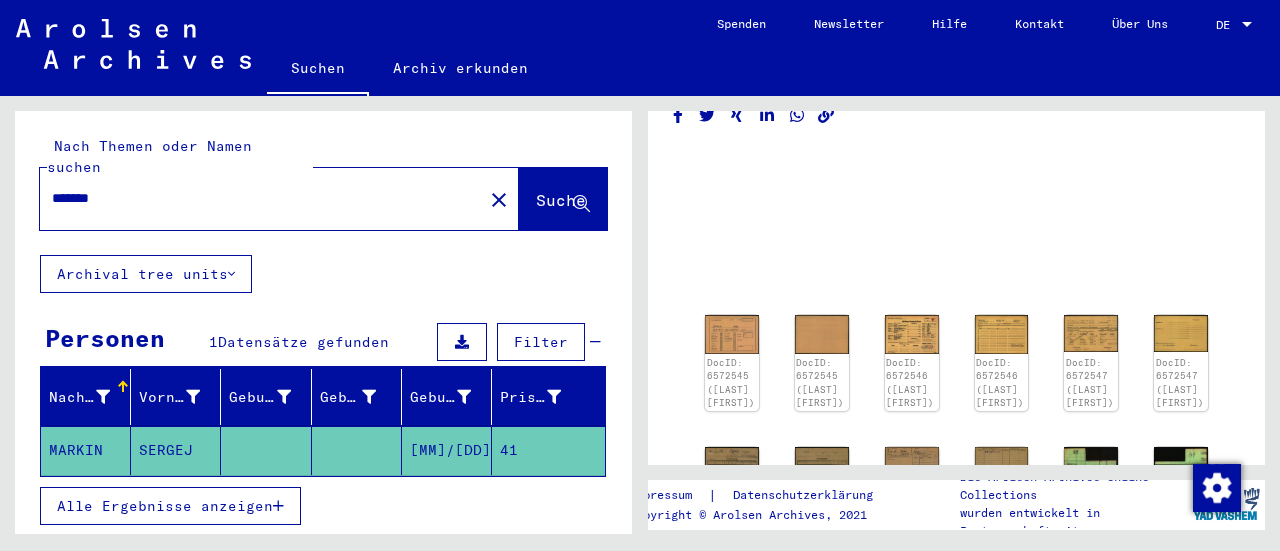 scroll, scrollTop: 0, scrollLeft: 0, axis: both 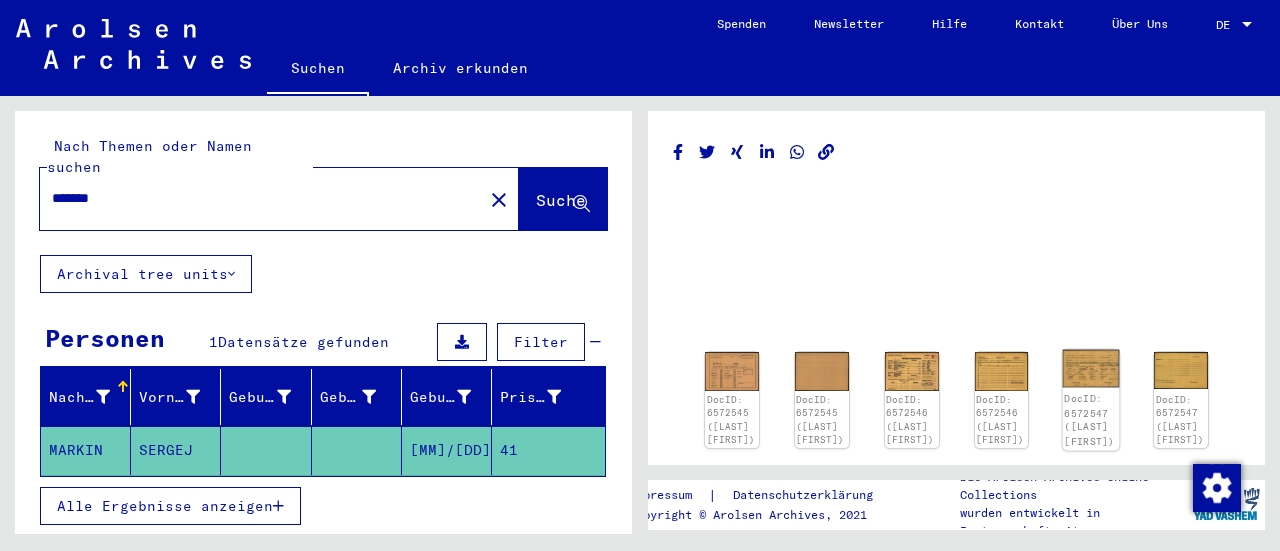 click on "DocID: 6572547 ([LAST] [FIRST])" 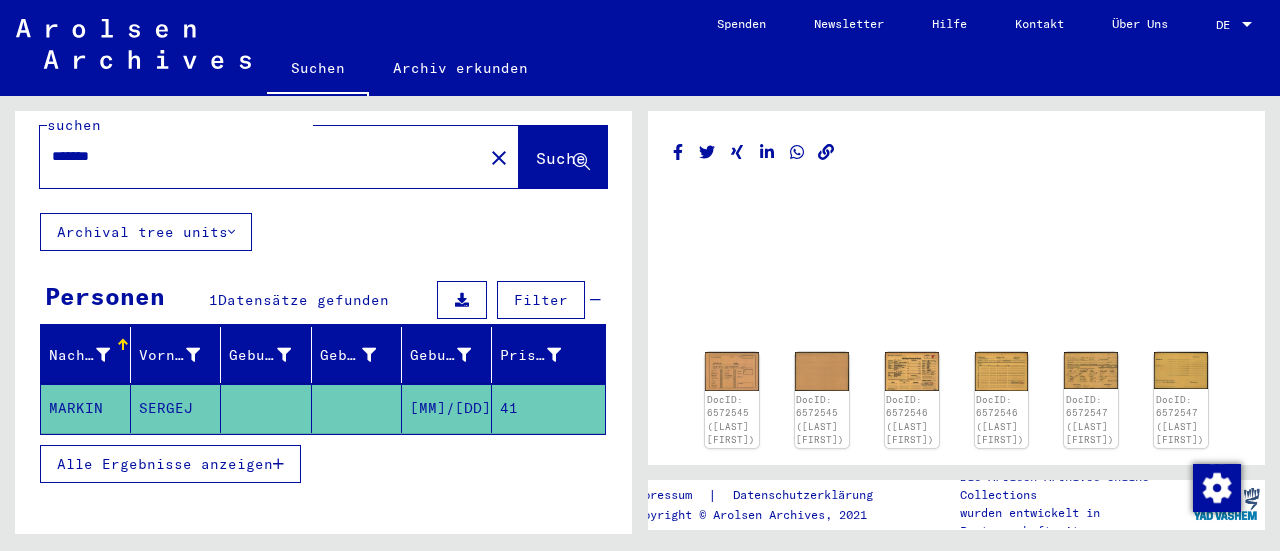 scroll, scrollTop: 0, scrollLeft: 0, axis: both 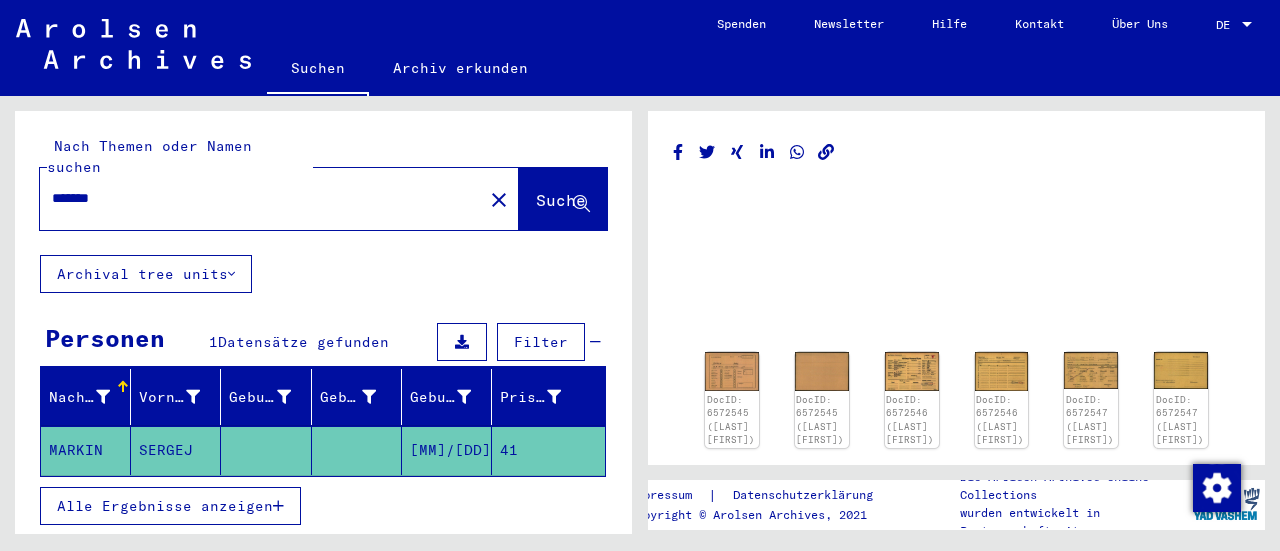 drag, startPoint x: 161, startPoint y: 179, endPoint x: 0, endPoint y: 171, distance: 161.19864 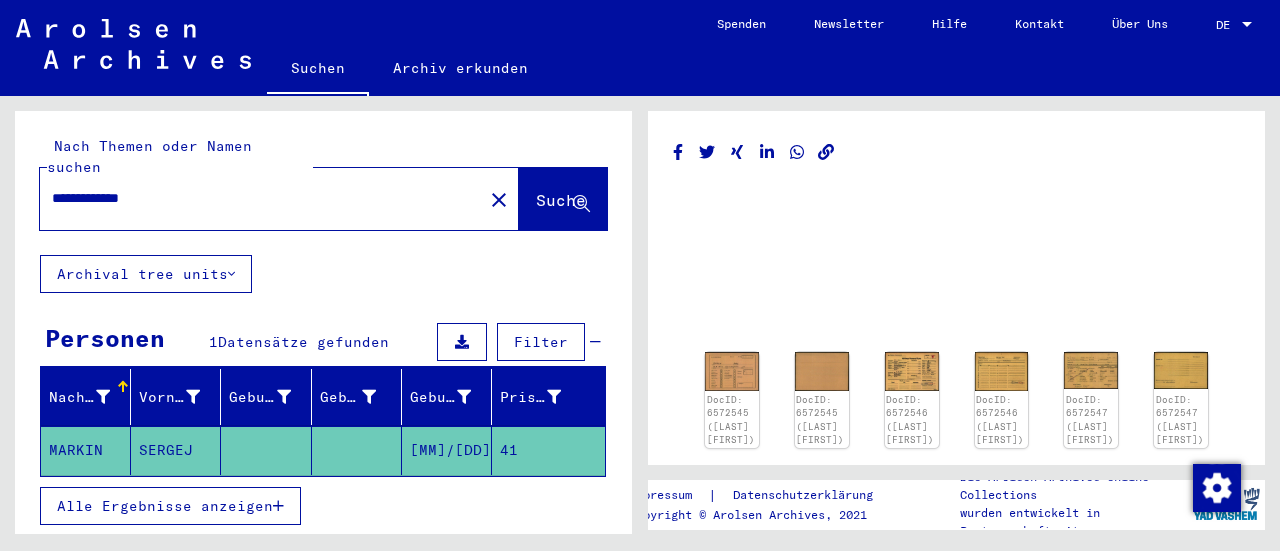 type on "**********" 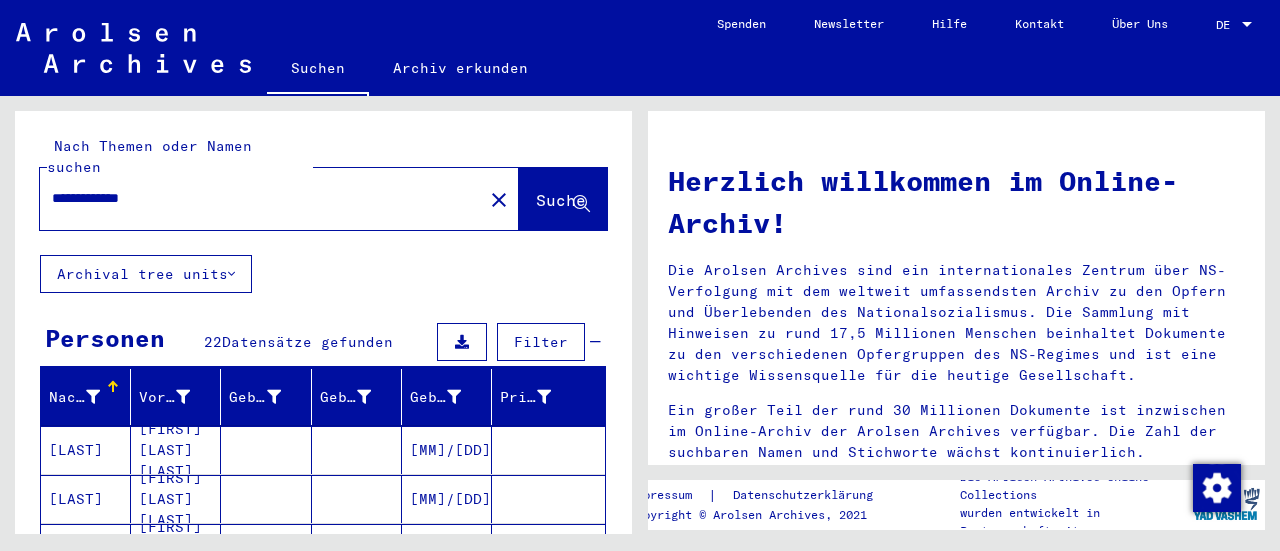scroll, scrollTop: 322, scrollLeft: 0, axis: vertical 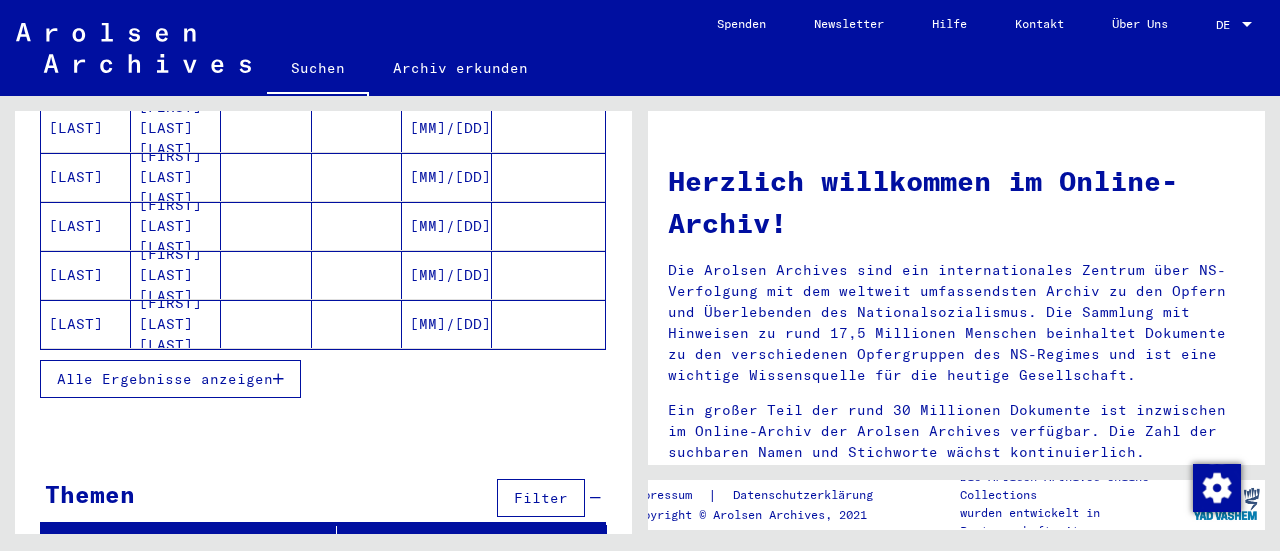 click on "Alle Ergebnisse anzeigen" at bounding box center (170, 379) 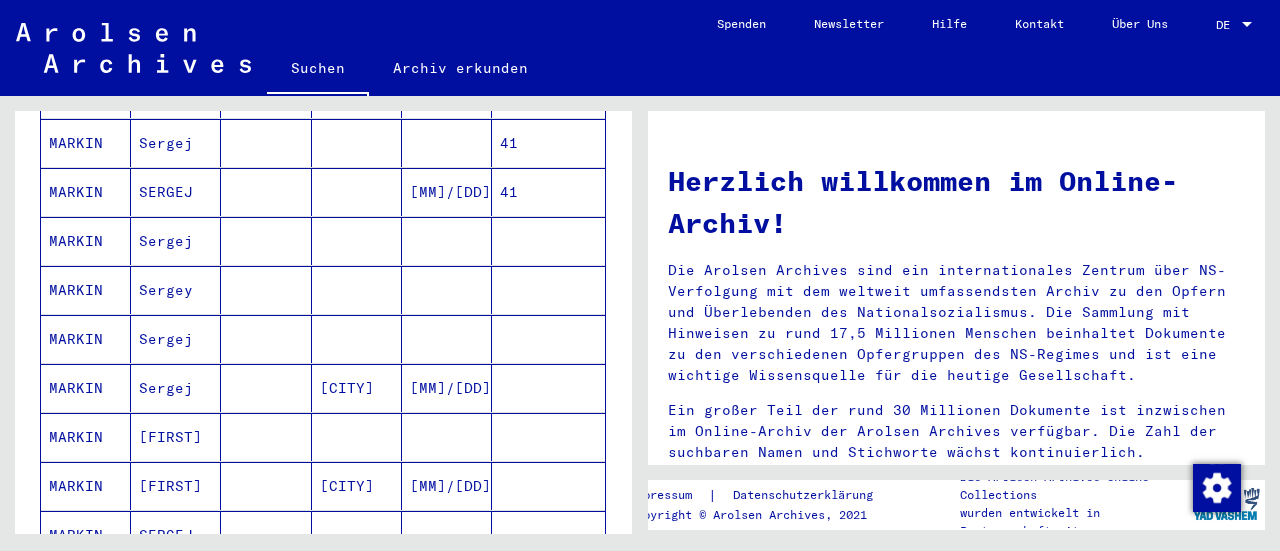 scroll, scrollTop: 748, scrollLeft: 0, axis: vertical 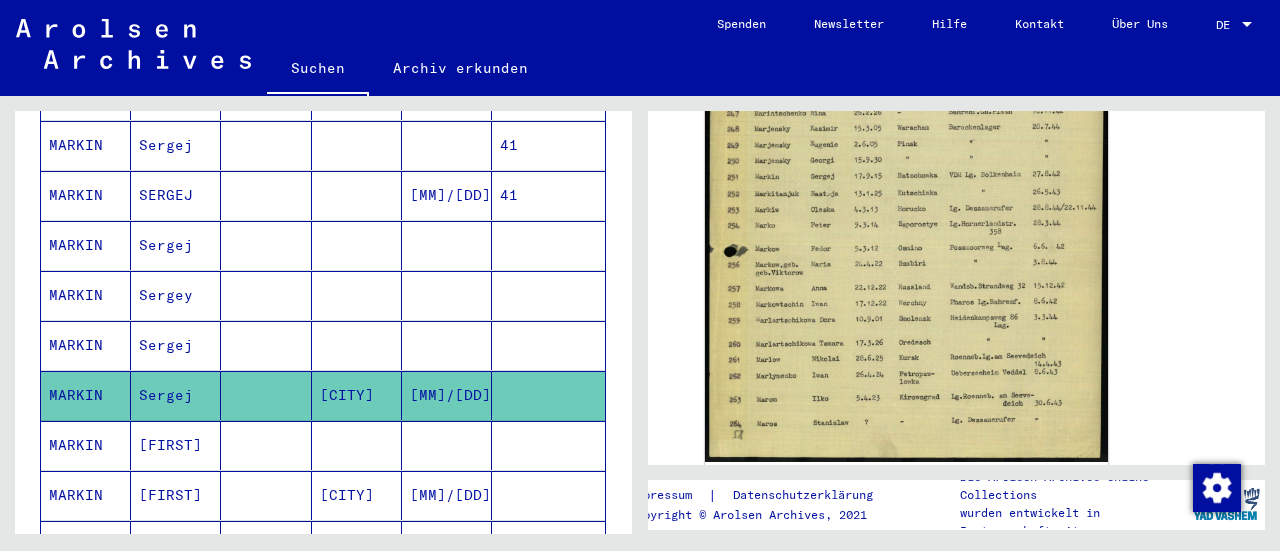 click at bounding box center [266, 545] 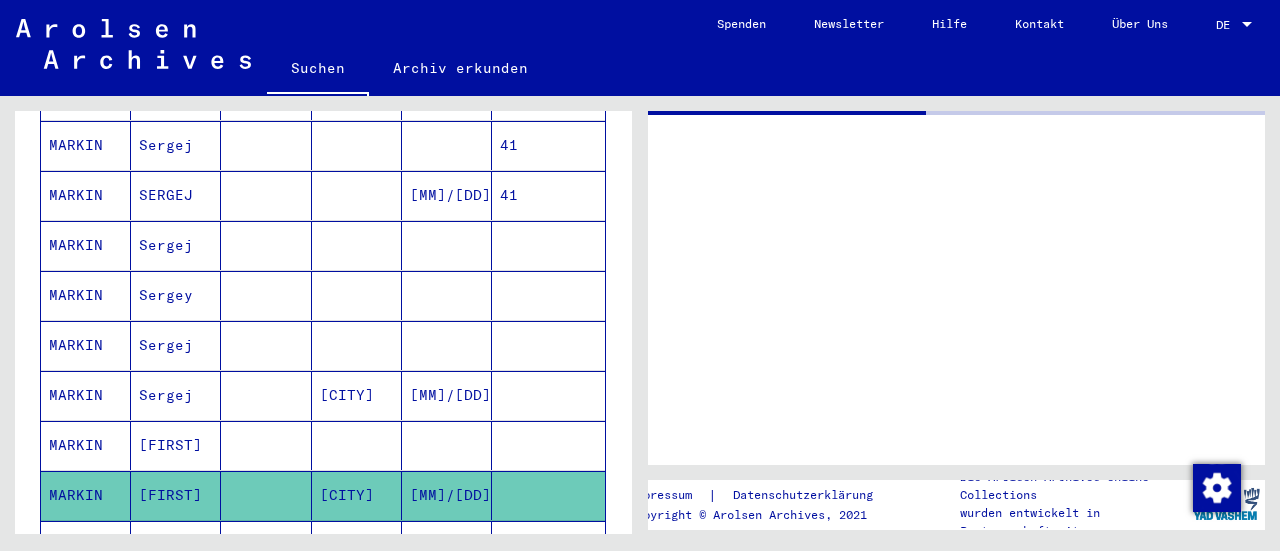 scroll, scrollTop: 0, scrollLeft: 0, axis: both 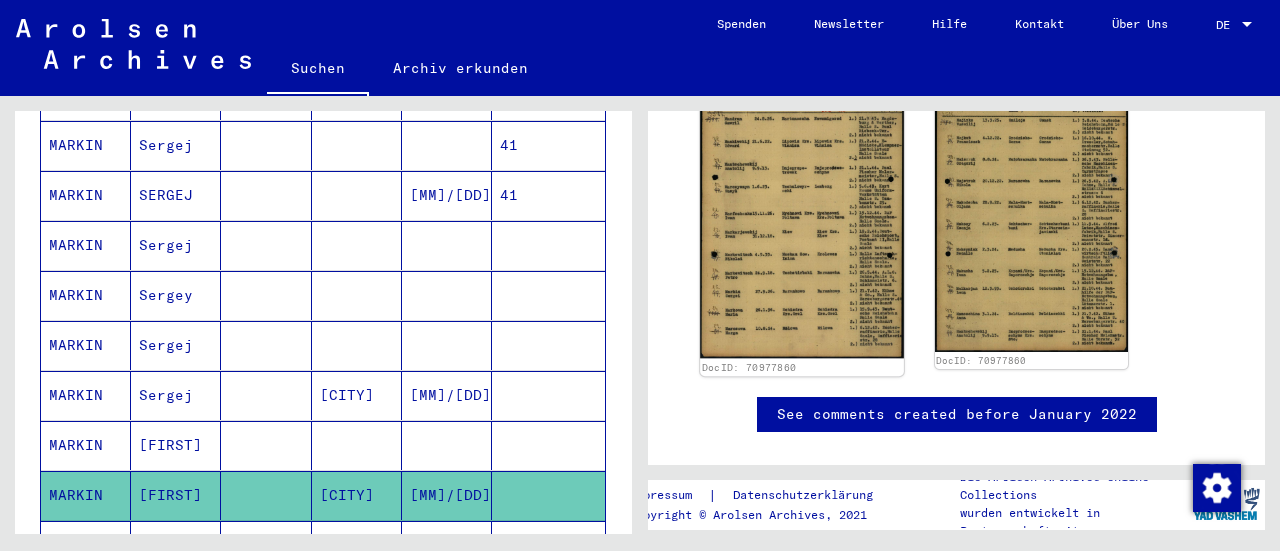 click 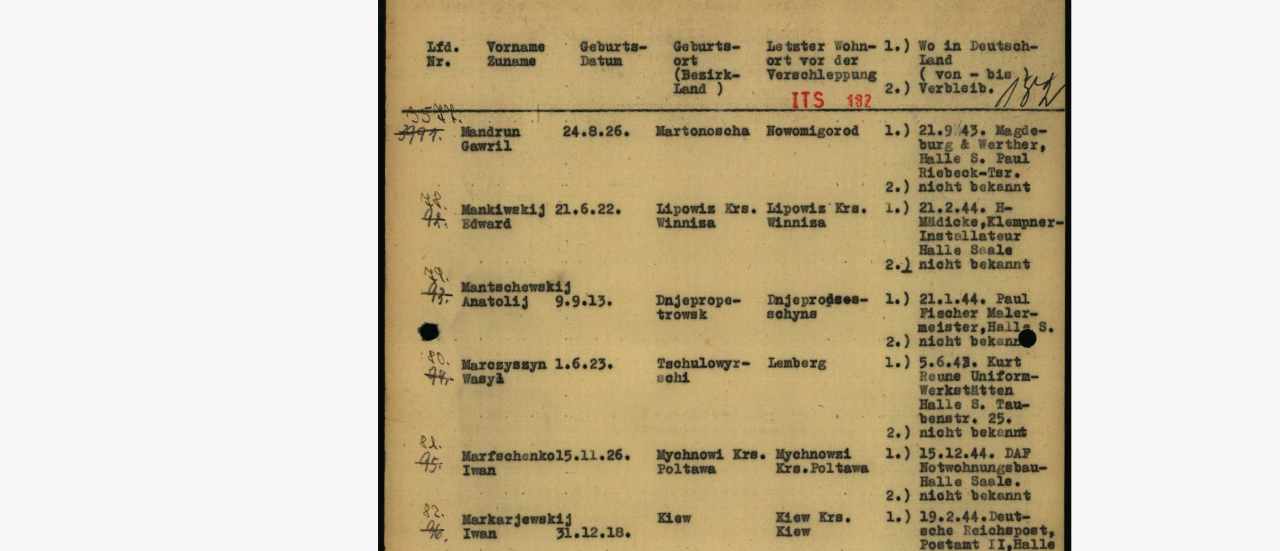 click at bounding box center (640, 225) 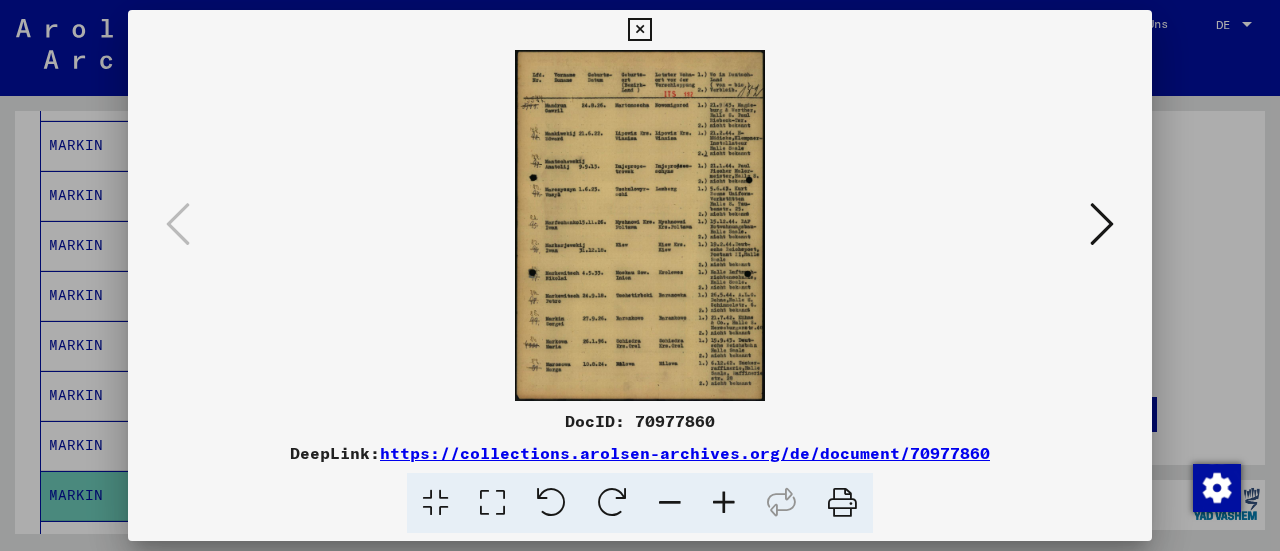 click at bounding box center (639, 30) 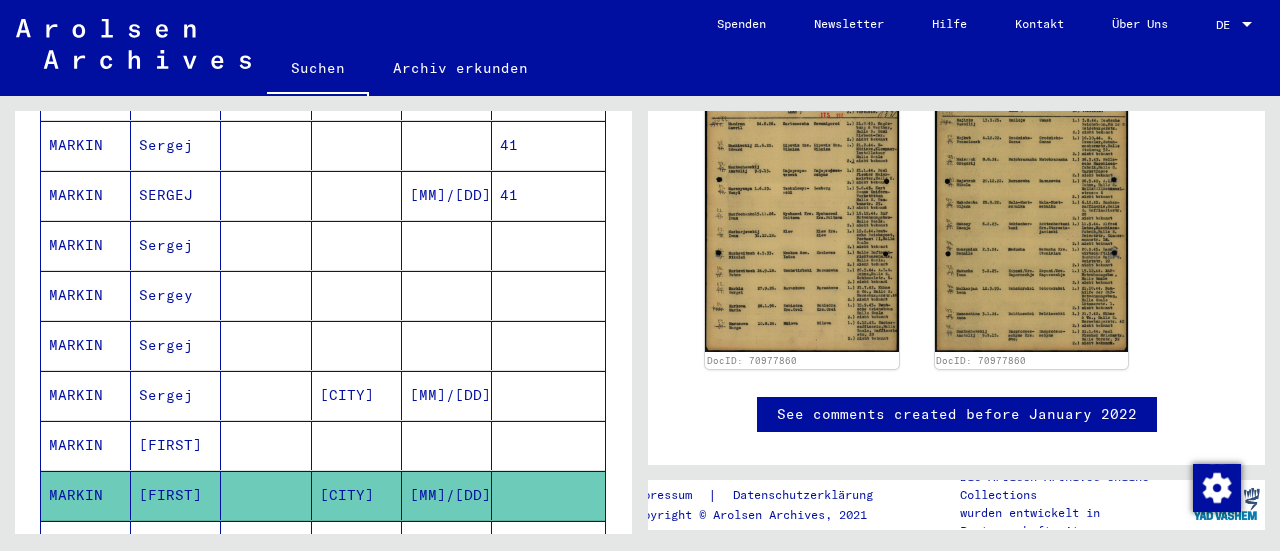 click at bounding box center [357, 495] 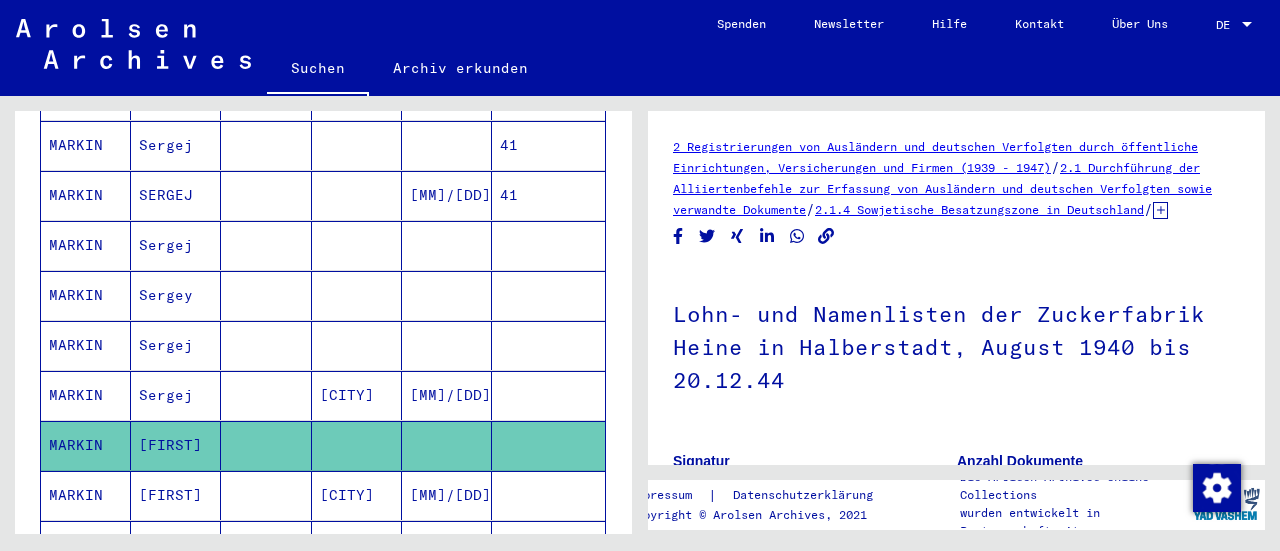 scroll, scrollTop: 0, scrollLeft: 0, axis: both 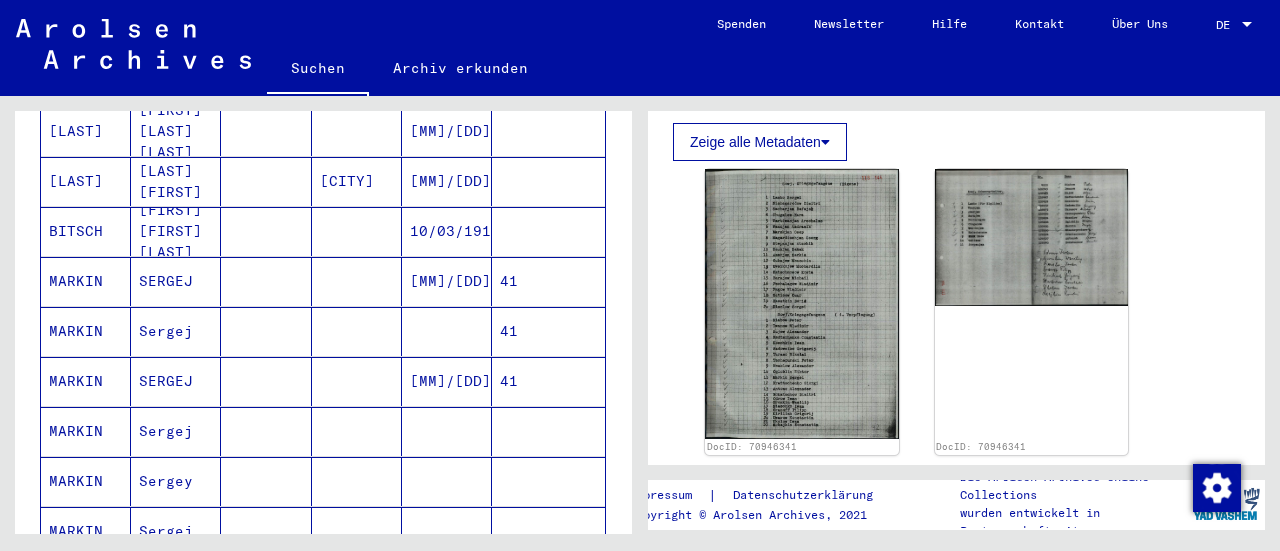 click at bounding box center [266, 481] 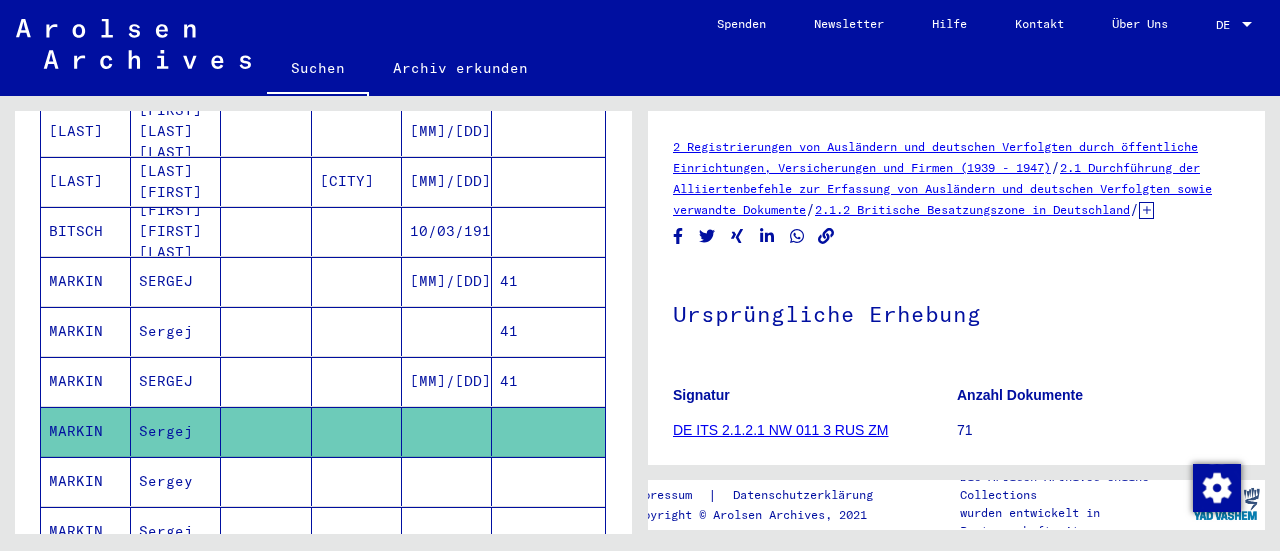 scroll, scrollTop: 542, scrollLeft: 0, axis: vertical 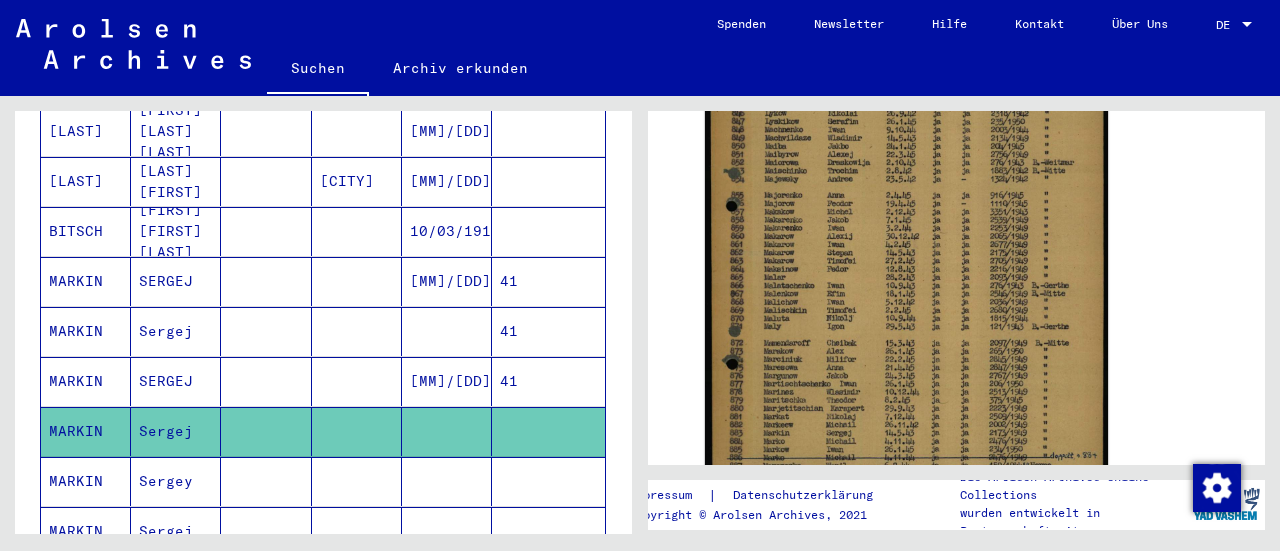click at bounding box center (357, 531) 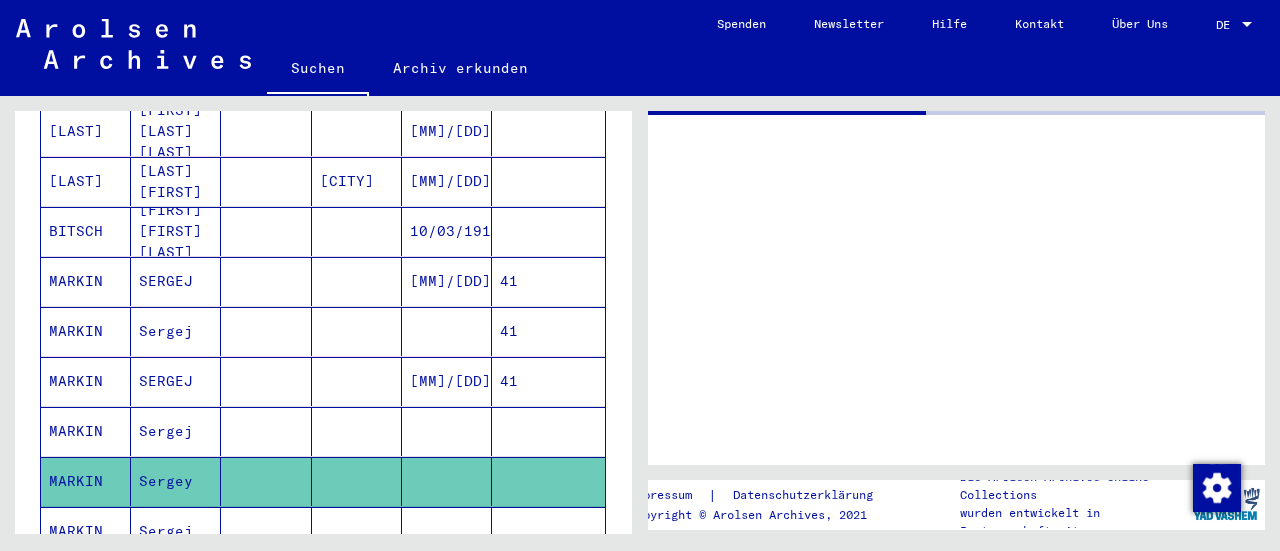 scroll, scrollTop: 0, scrollLeft: 0, axis: both 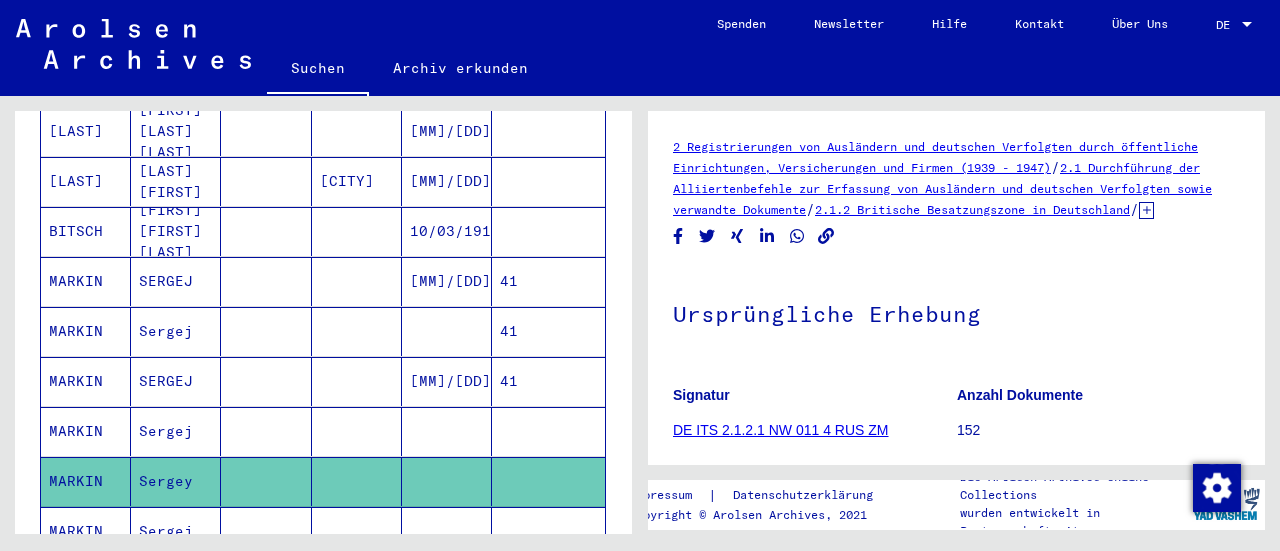 click at bounding box center [357, 581] 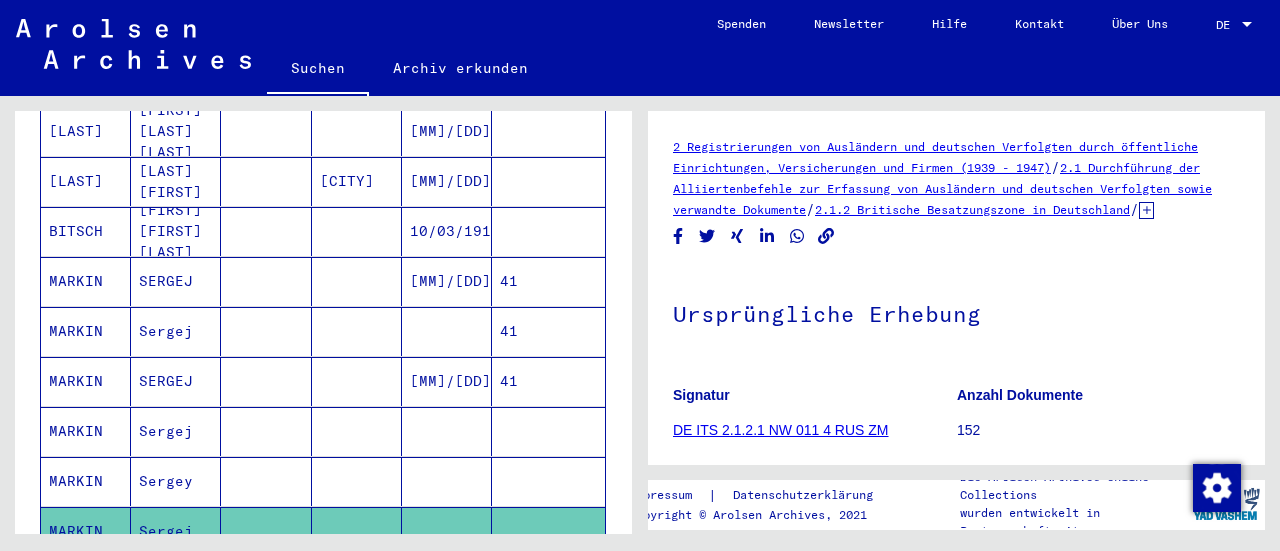 scroll, scrollTop: 0, scrollLeft: 0, axis: both 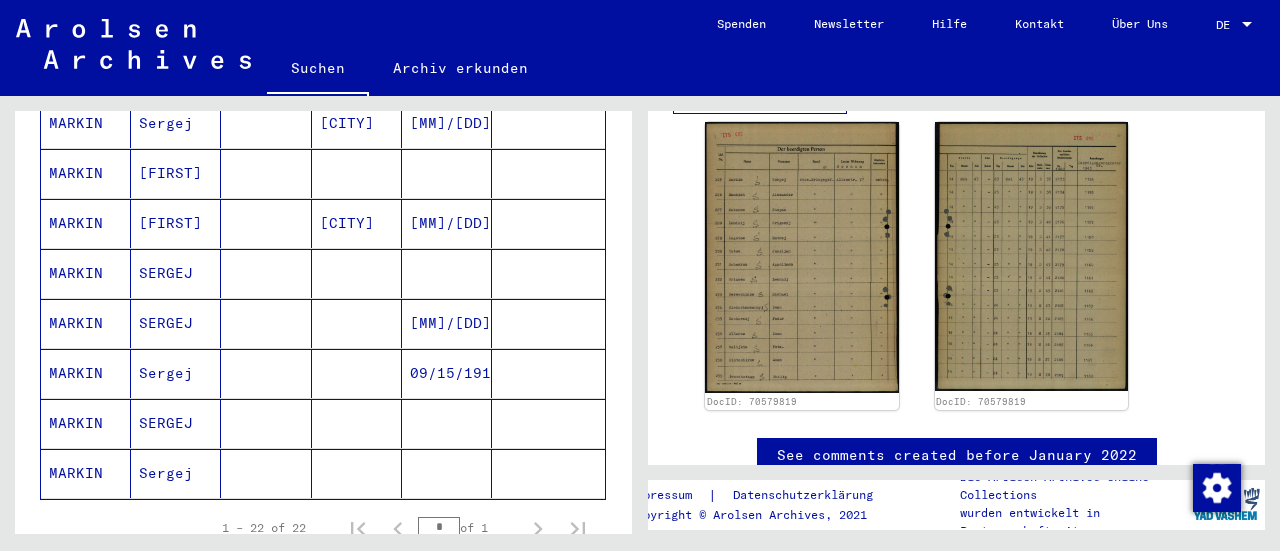 click at bounding box center (357, 373) 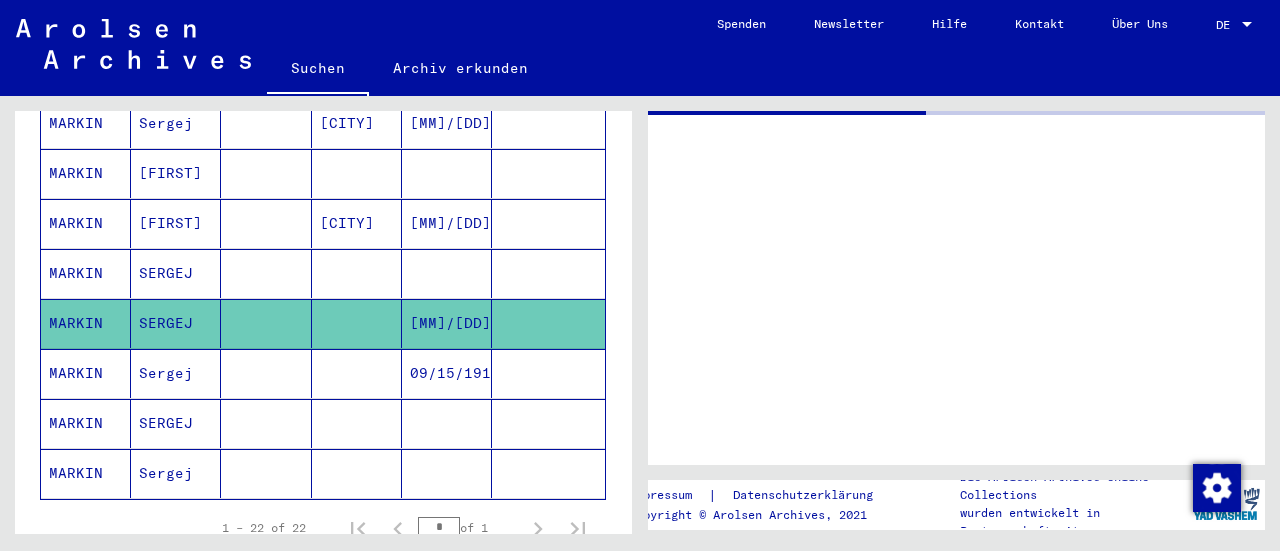 scroll, scrollTop: 0, scrollLeft: 0, axis: both 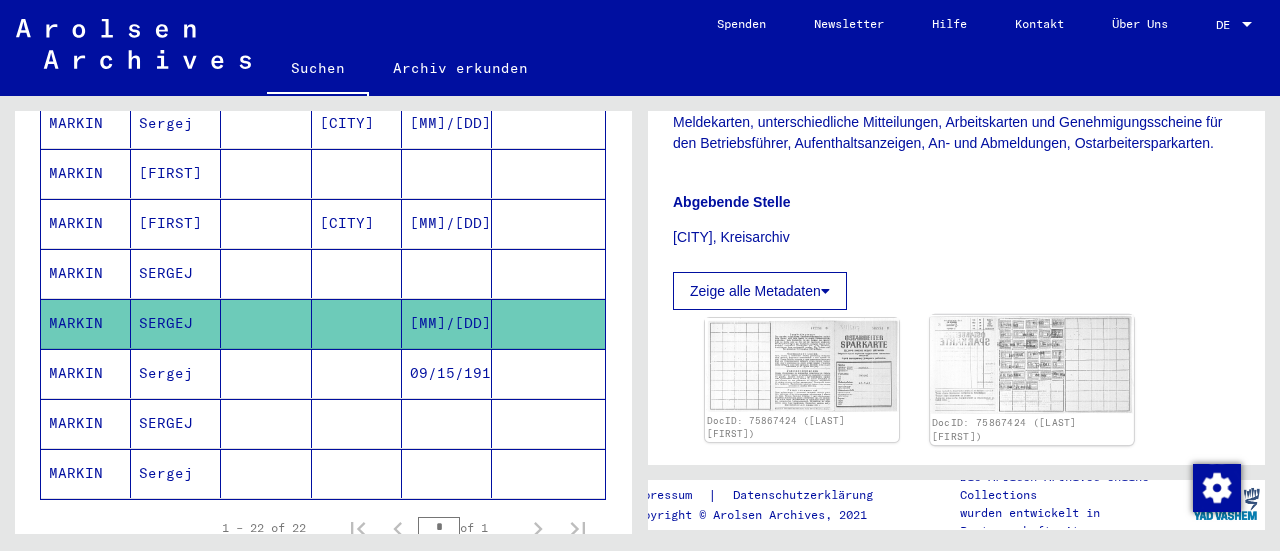 click 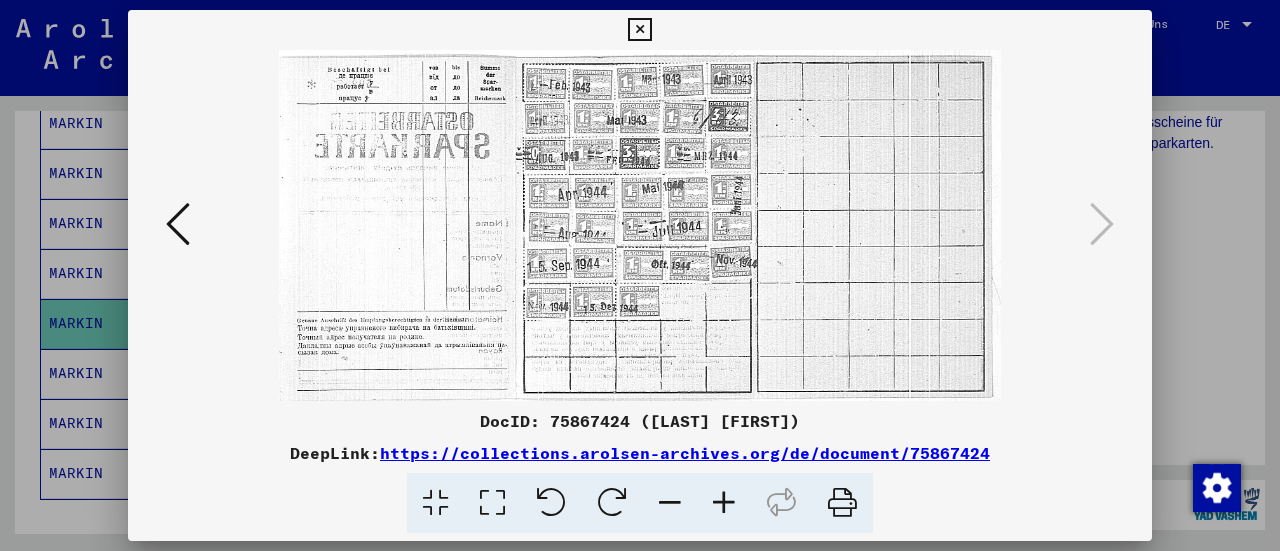click at bounding box center (178, 224) 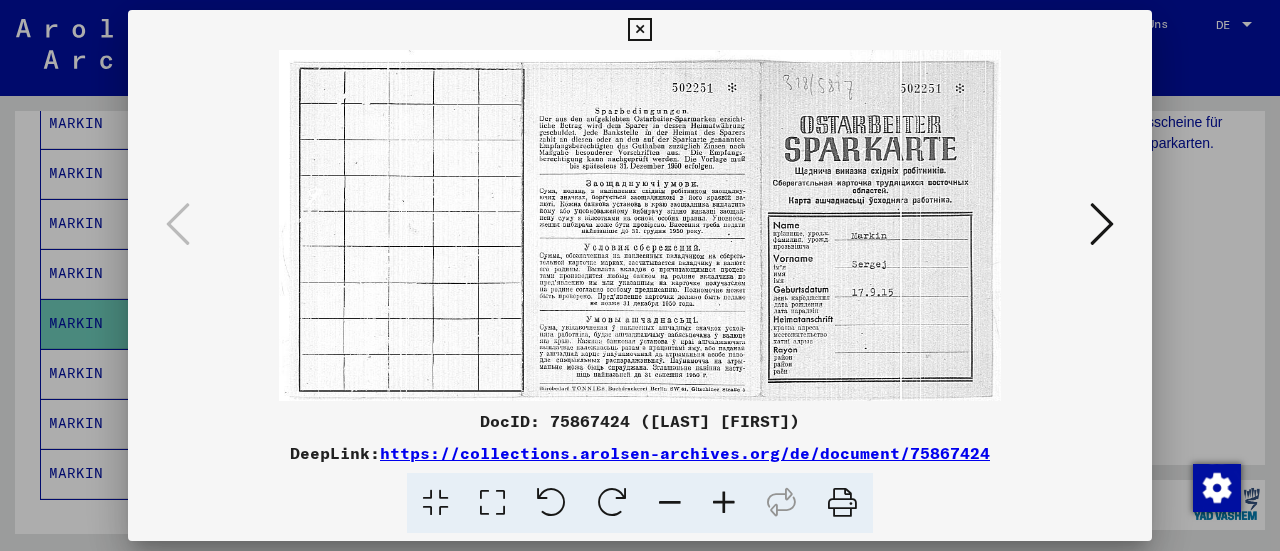 click at bounding box center (639, 30) 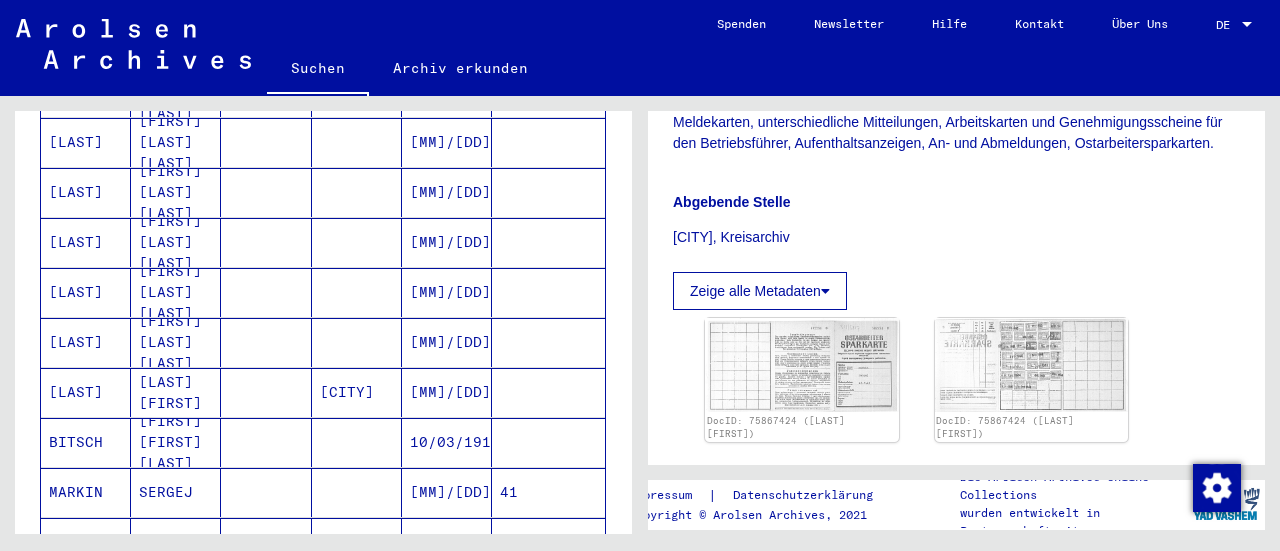 scroll, scrollTop: 356, scrollLeft: 0, axis: vertical 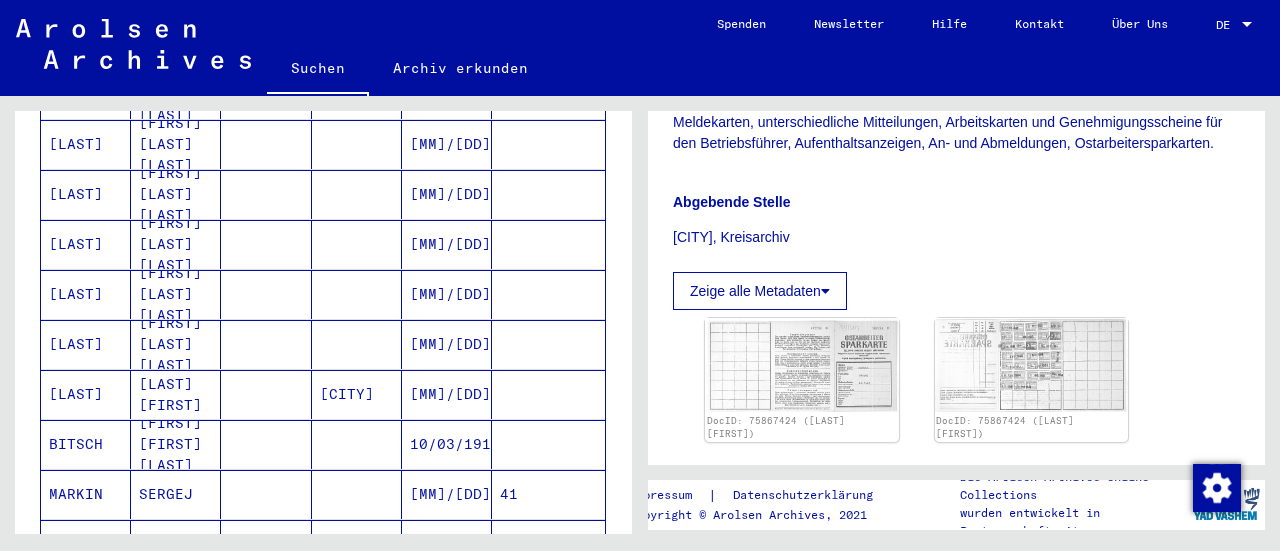 click on "[LAST]" at bounding box center (86, 394) 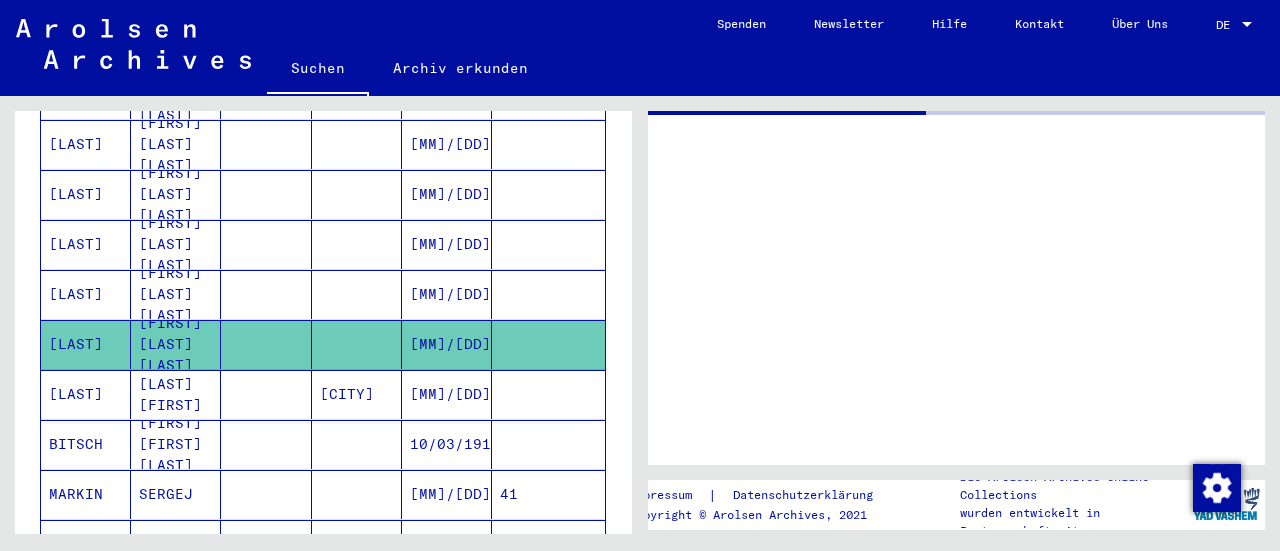 scroll, scrollTop: 0, scrollLeft: 0, axis: both 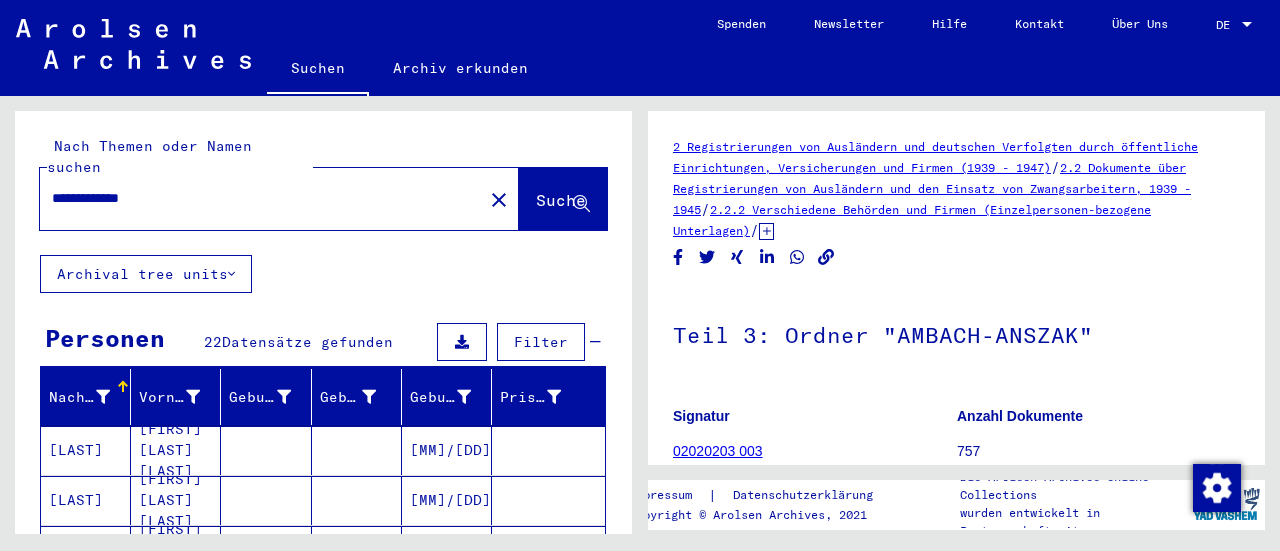 click on "**********" 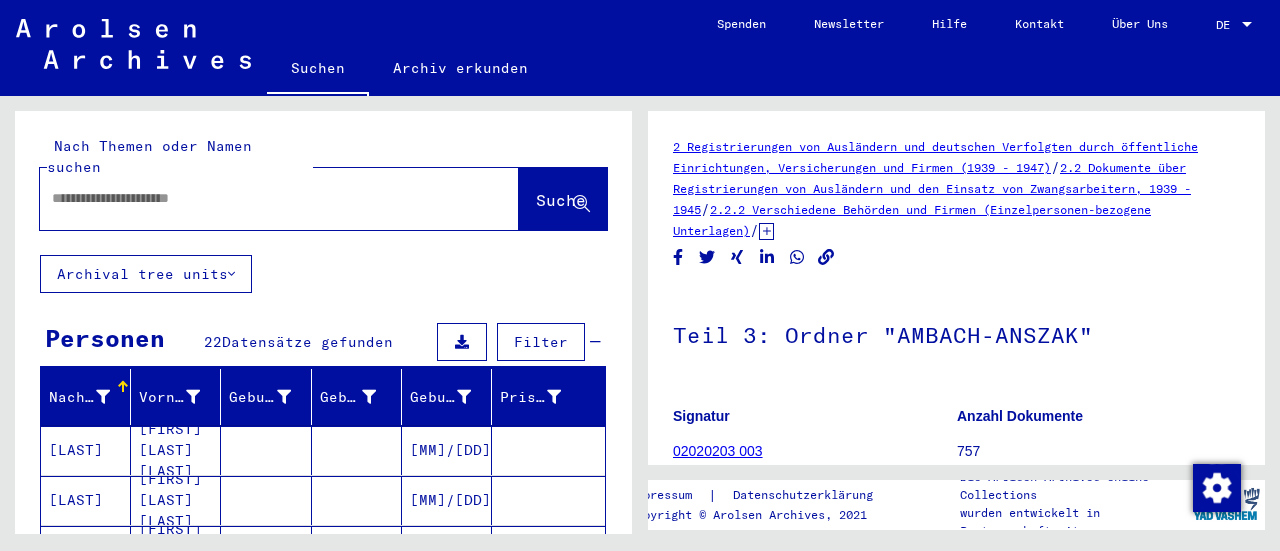 type 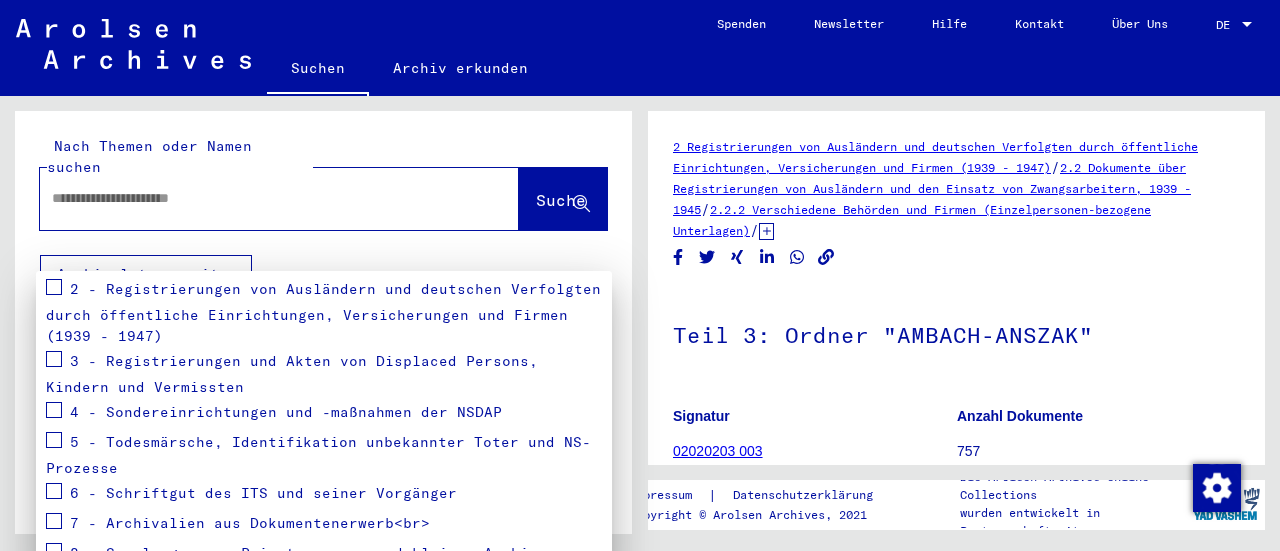 scroll, scrollTop: 362, scrollLeft: 0, axis: vertical 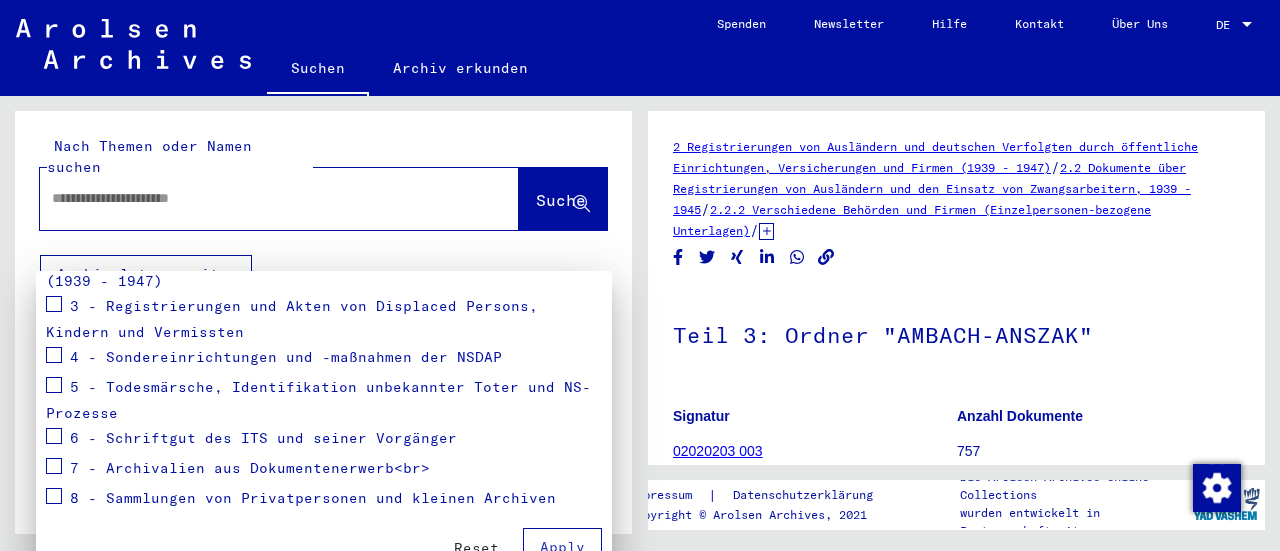 click at bounding box center (640, 275) 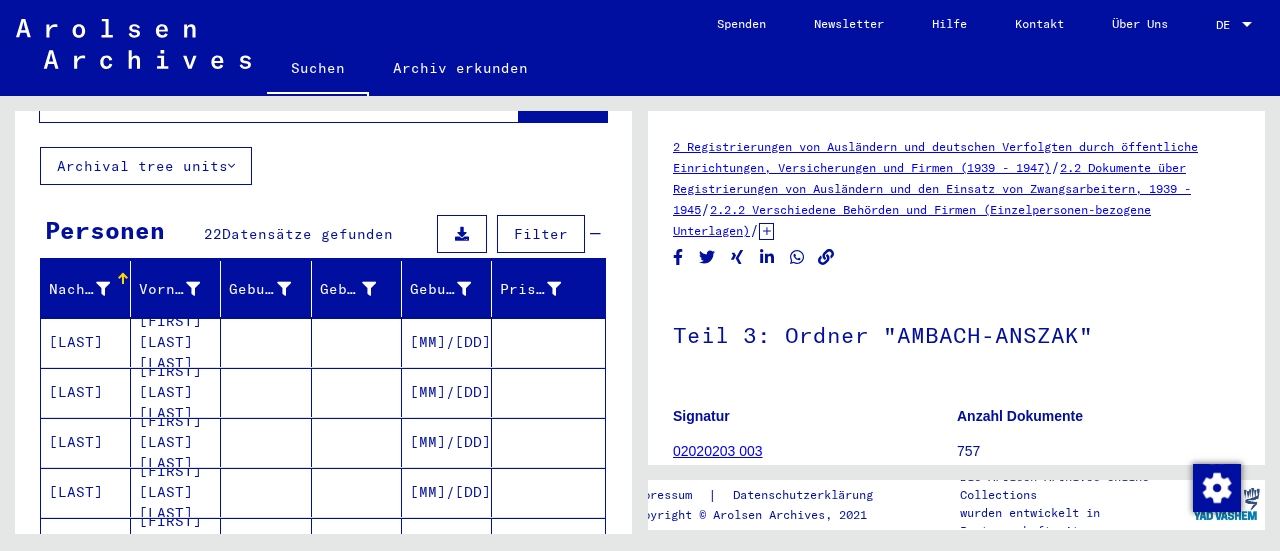 click on "Nachname" at bounding box center (79, 289) 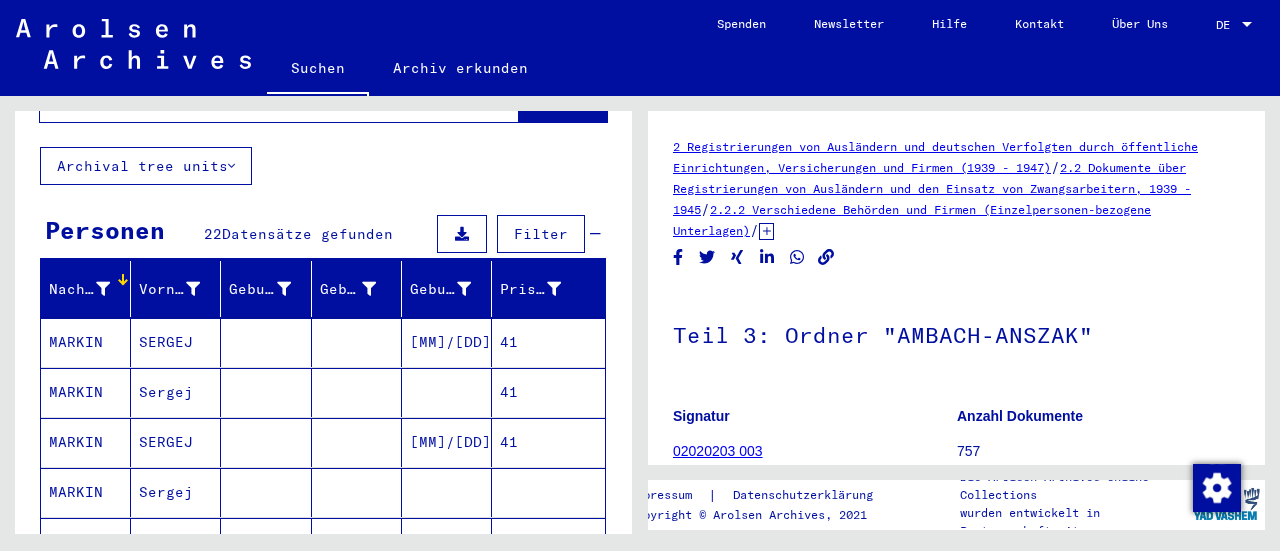 click on "Nachname" at bounding box center (92, 289) 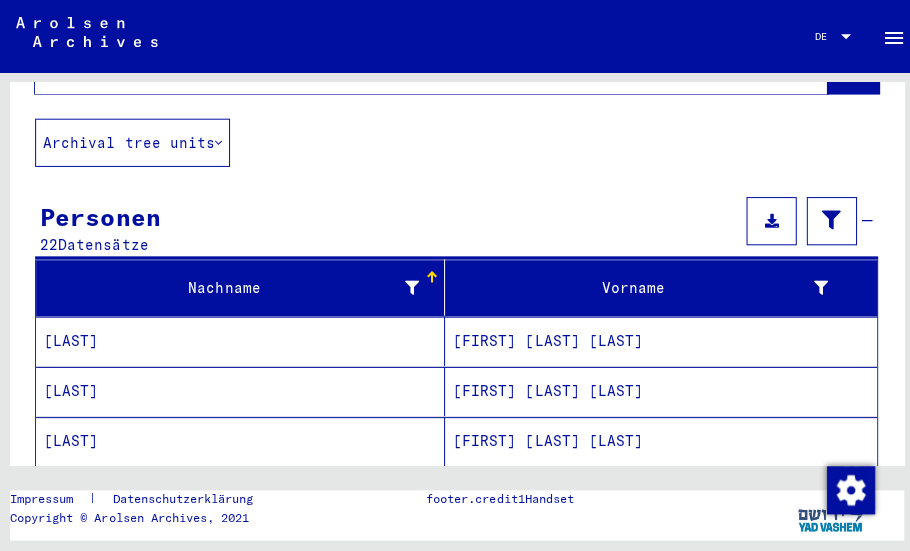 click on "Nachname" at bounding box center [230, 286] 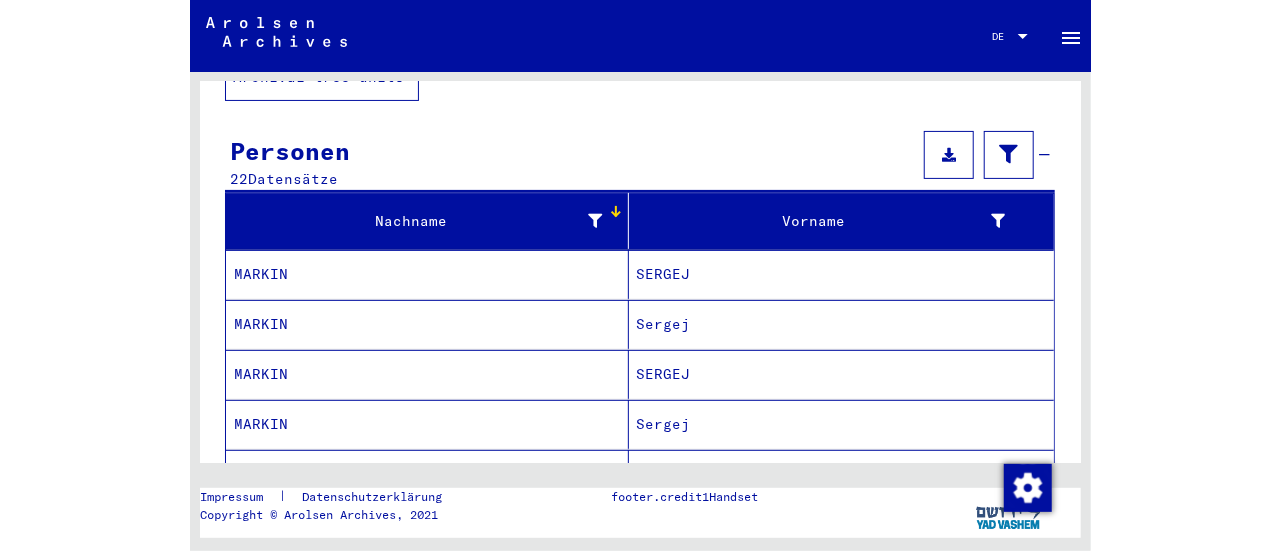 scroll, scrollTop: 175, scrollLeft: 0, axis: vertical 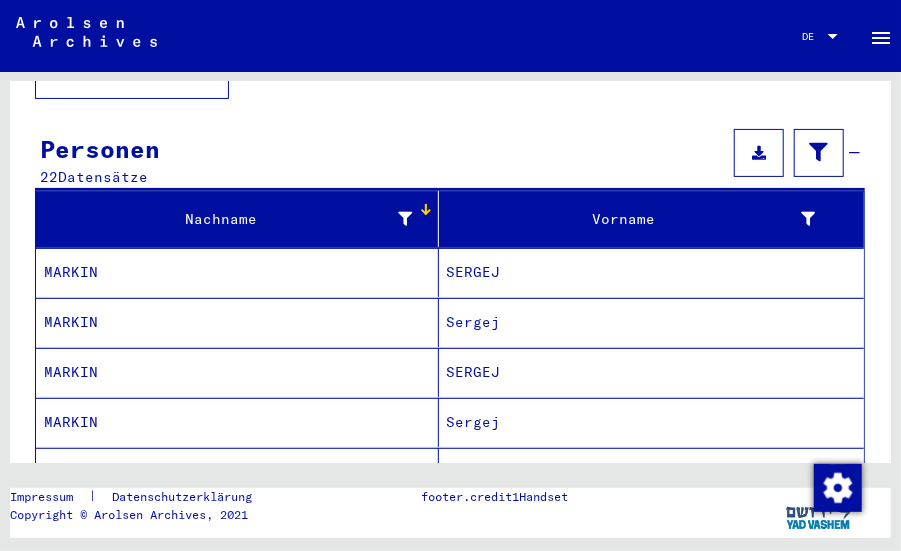click on "MARKIN" at bounding box center (237, 422) 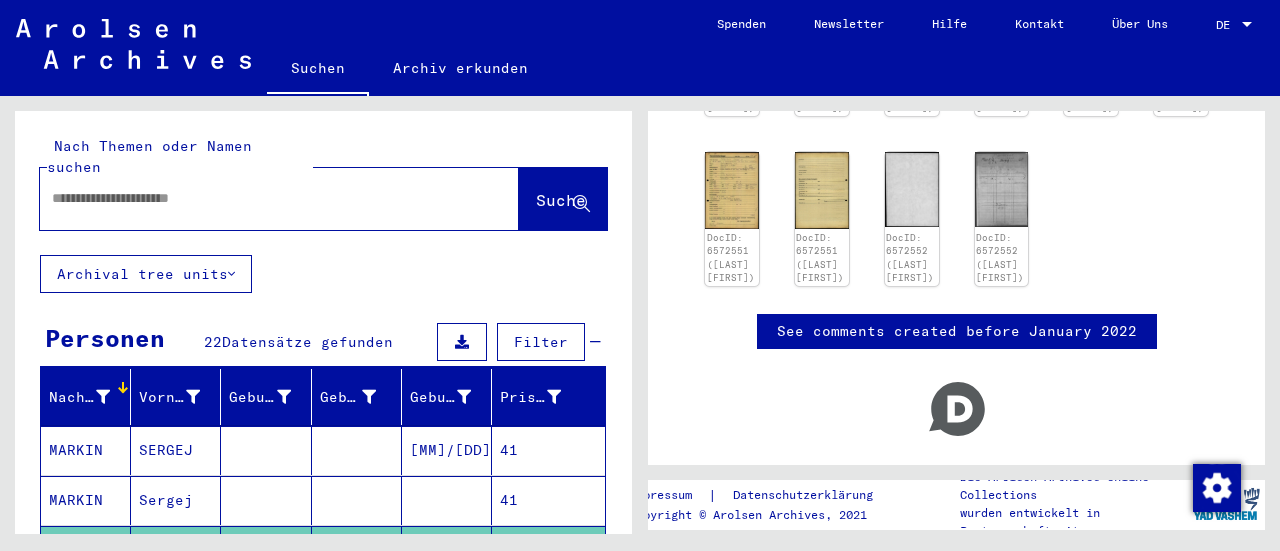 scroll, scrollTop: 491, scrollLeft: 0, axis: vertical 